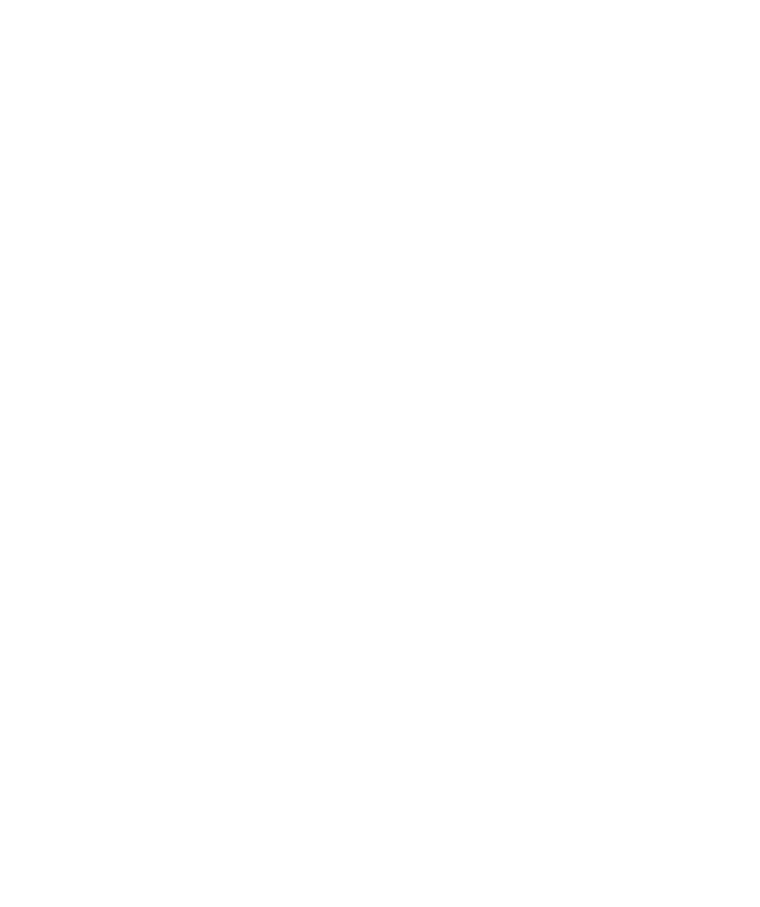 select on "*" 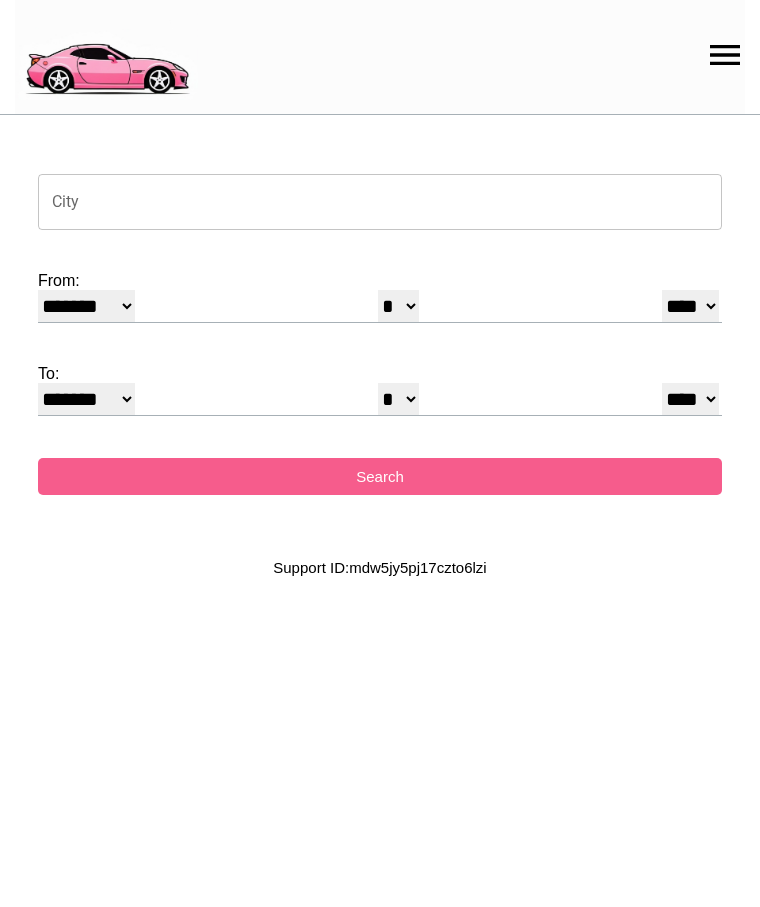 scroll, scrollTop: 0, scrollLeft: 0, axis: both 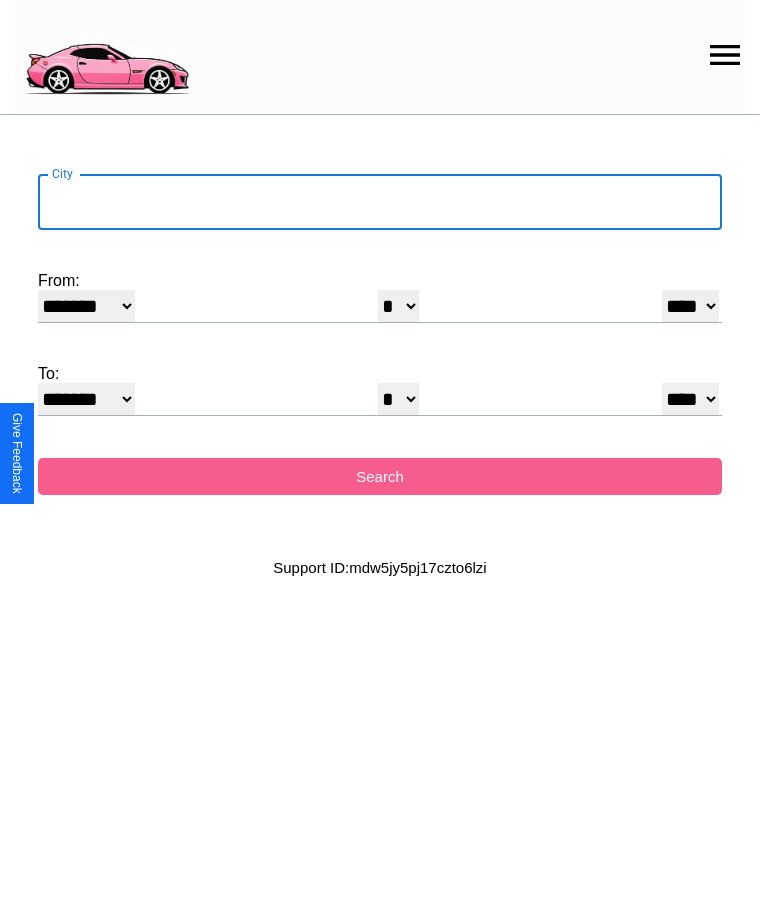 click on "City" at bounding box center [380, 202] 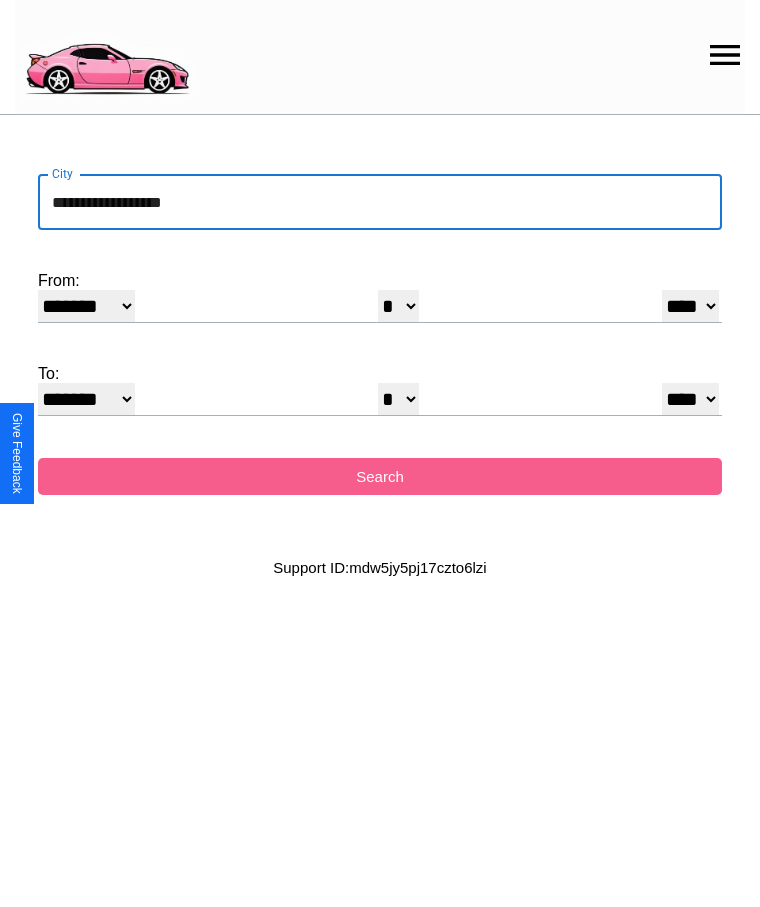 type on "**********" 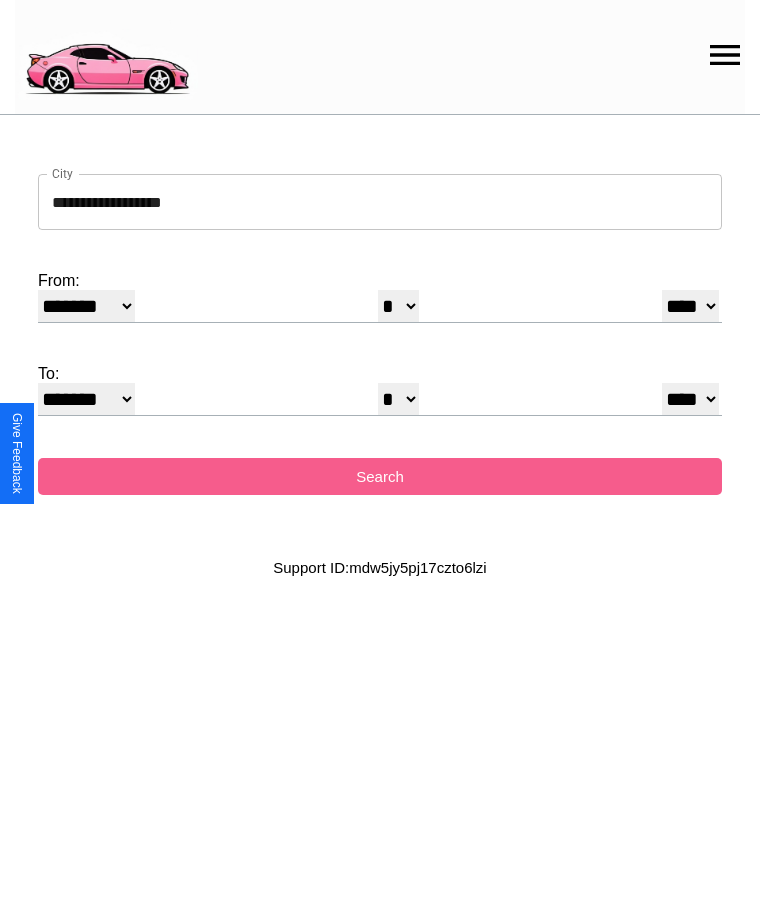 click on "******* ******** ***** ***** *** **** **** ****** ********* ******* ******** ********" at bounding box center [86, 306] 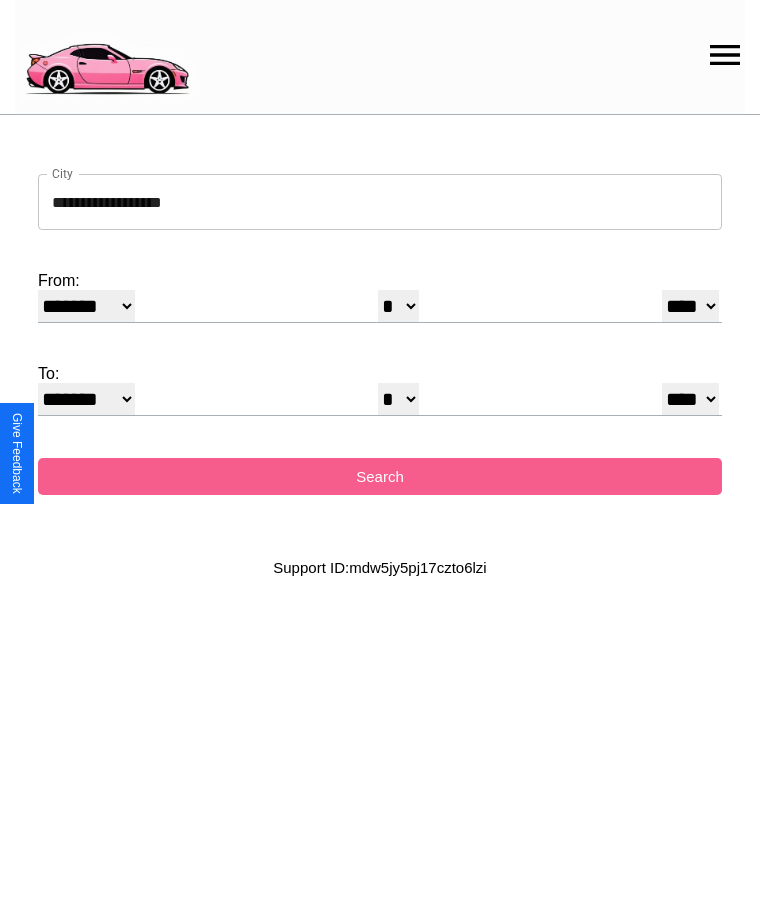 select on "**" 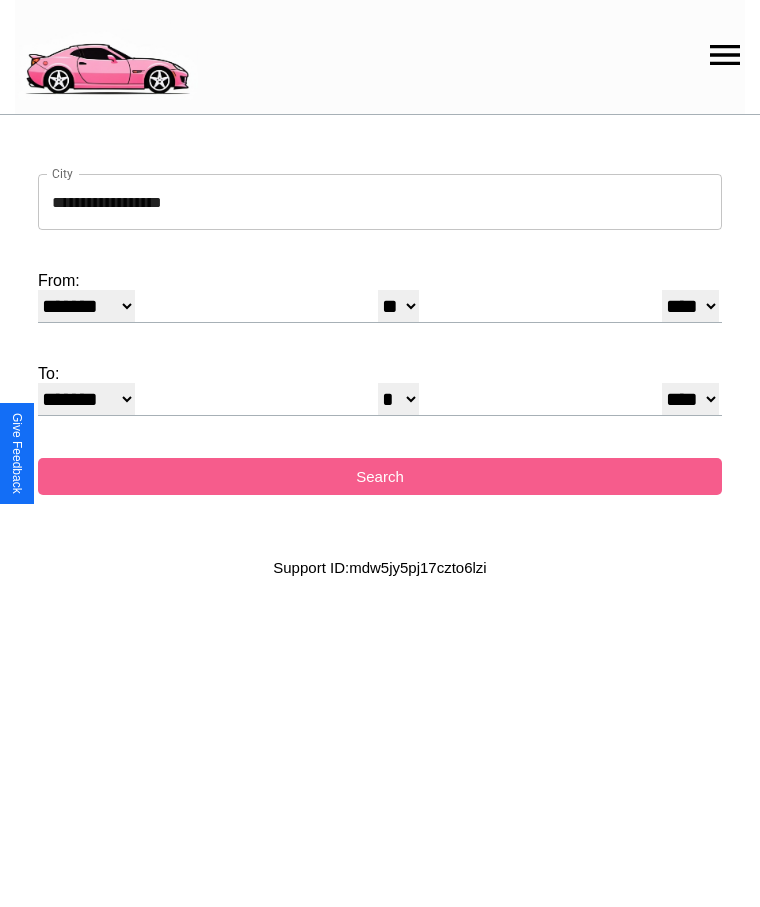 select on "**" 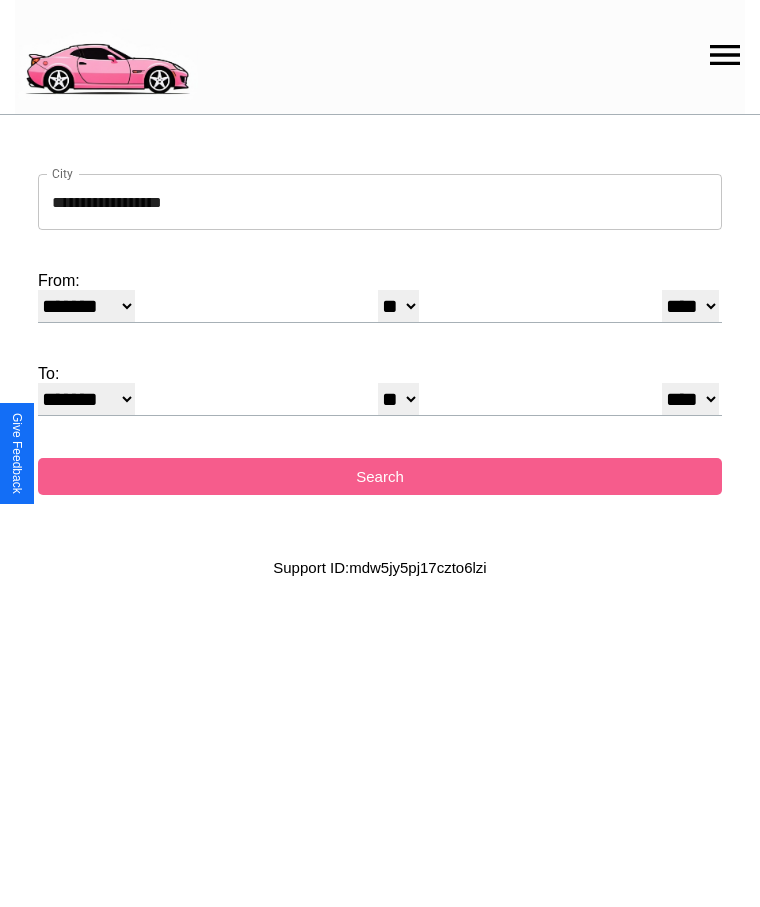 click on "******* ******** ***** ***** *** **** **** ****** ********* ******* ******** ********" at bounding box center [86, 399] 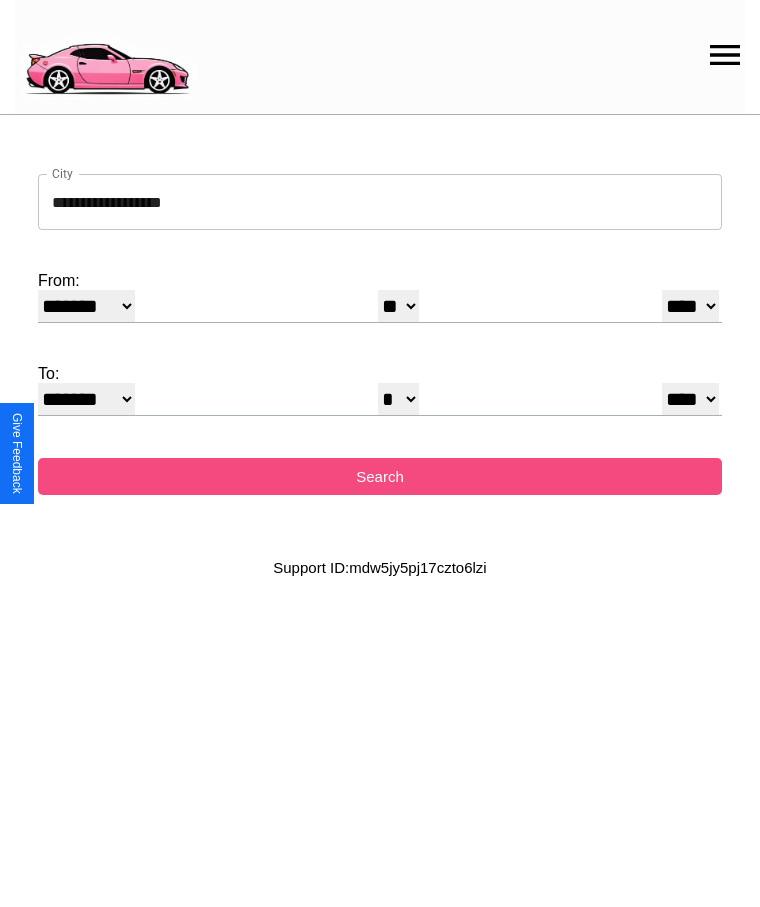click on "Search" at bounding box center (380, 476) 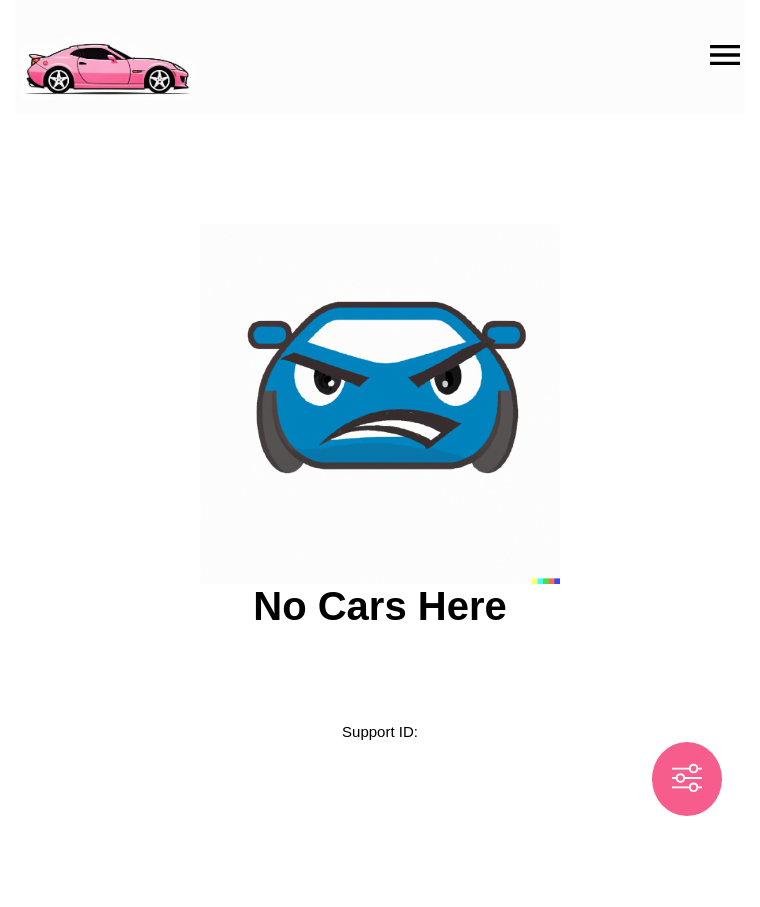scroll, scrollTop: 0, scrollLeft: 0, axis: both 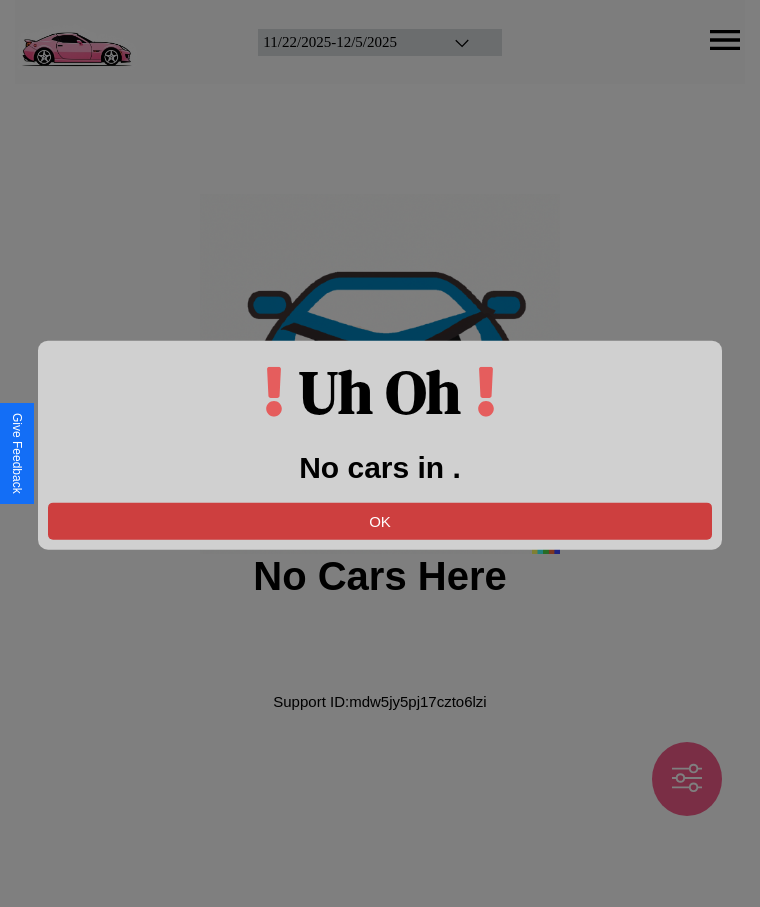click on "OK" at bounding box center [380, 520] 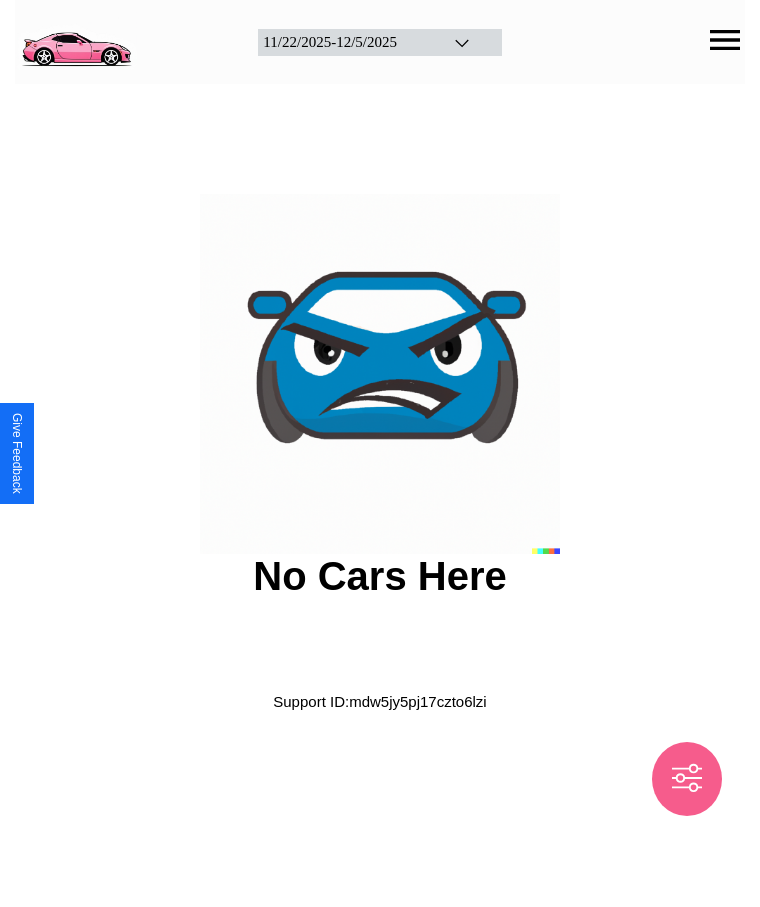 click at bounding box center [76, 40] 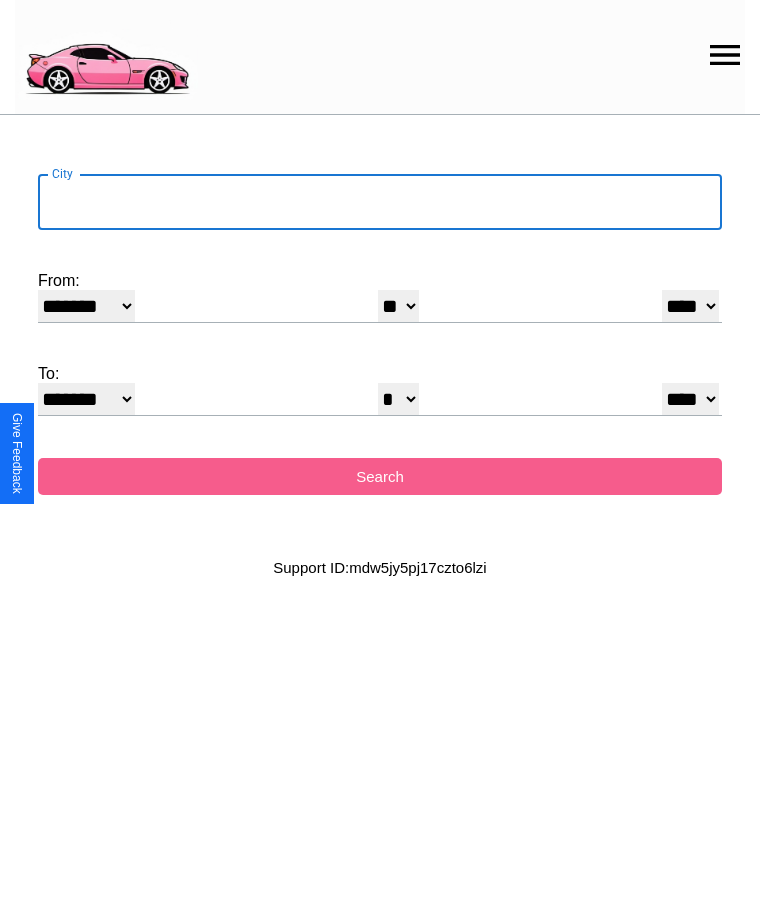 click on "City" at bounding box center [380, 202] 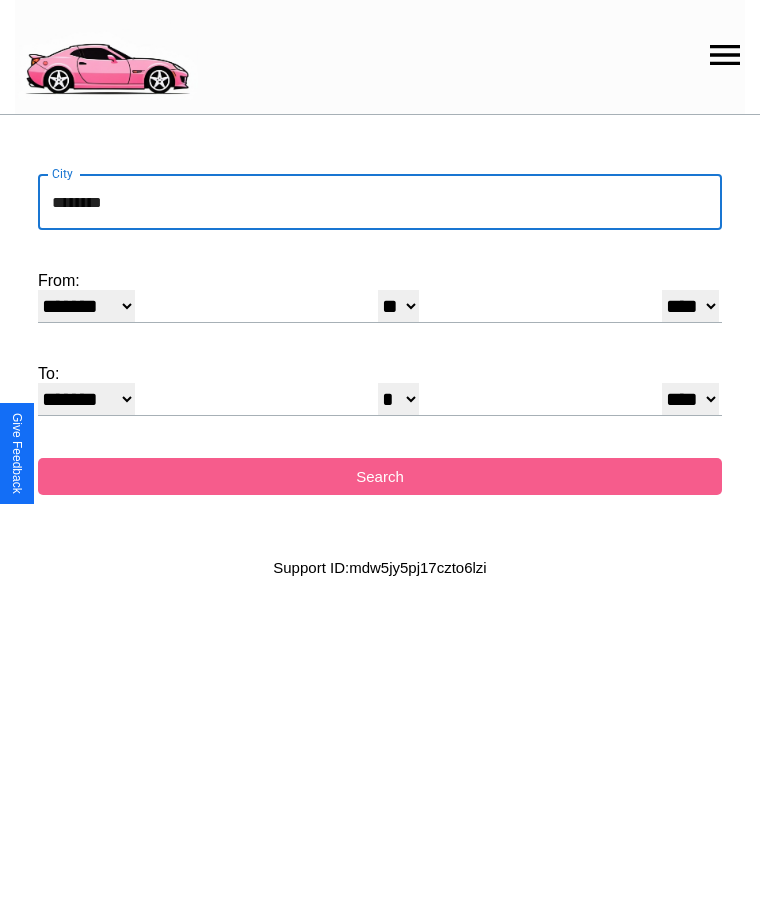type on "********" 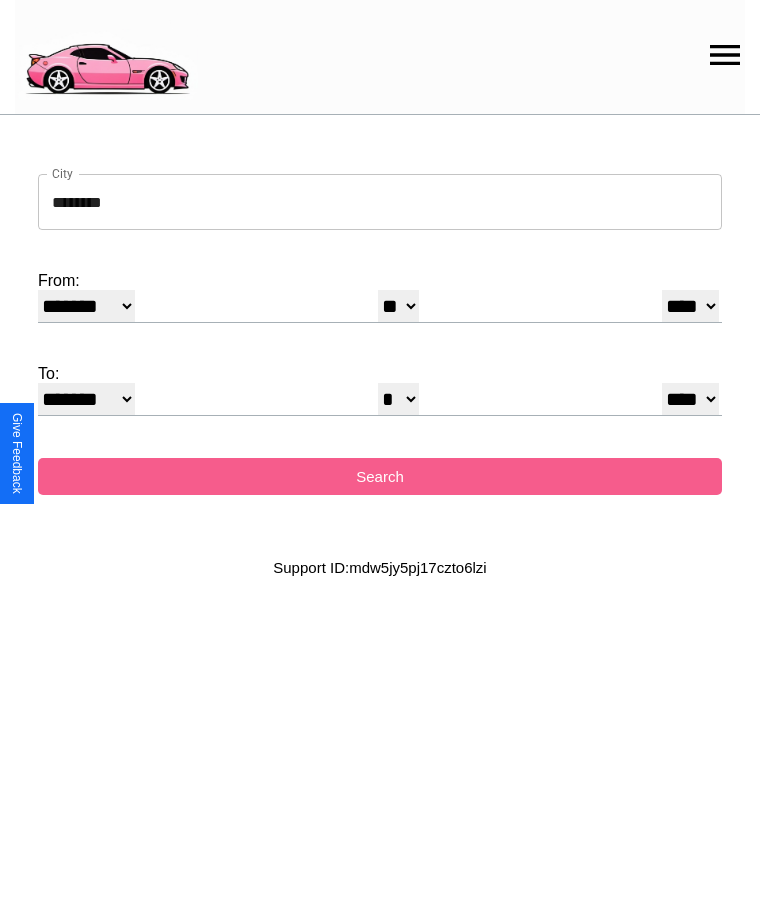 click on "******* ******** ***** ***** *** **** **** ****** ********* ******* ******** ********" at bounding box center [86, 306] 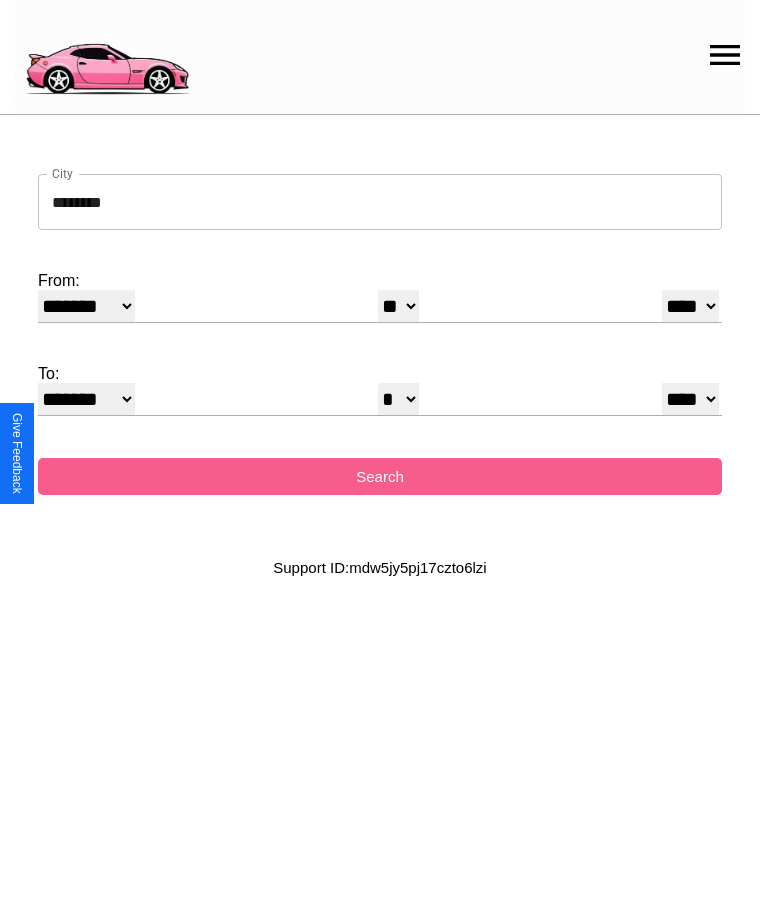 select on "*" 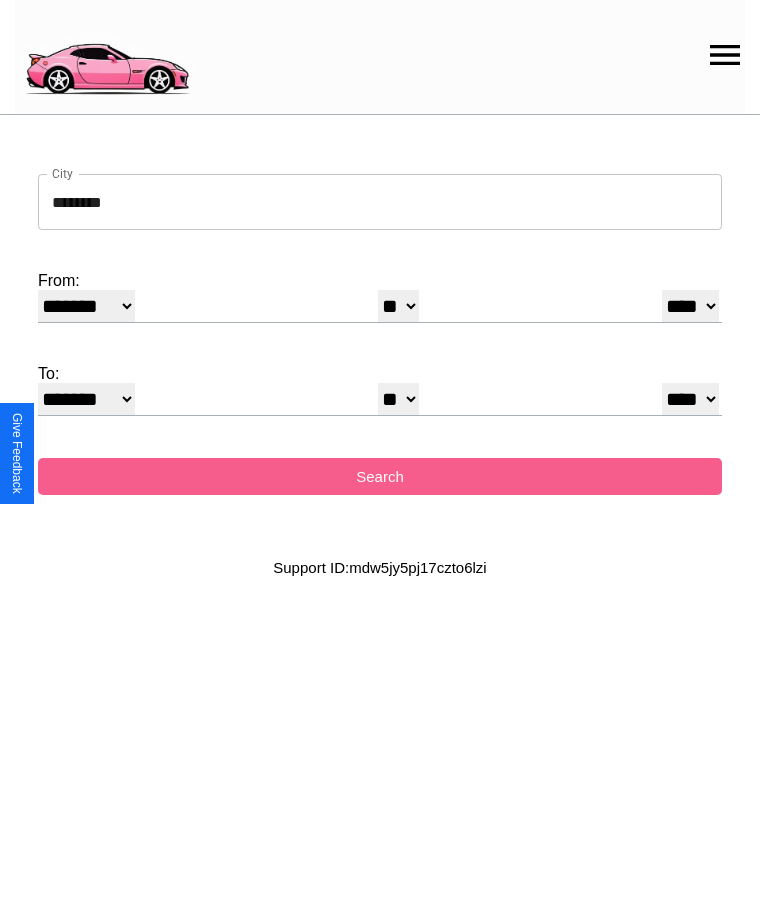 click on "* * * * * * * * * ** ** ** ** ** ** ** ** ** ** ** ** ** ** ** ** ** ** ** ** **" at bounding box center [398, 399] 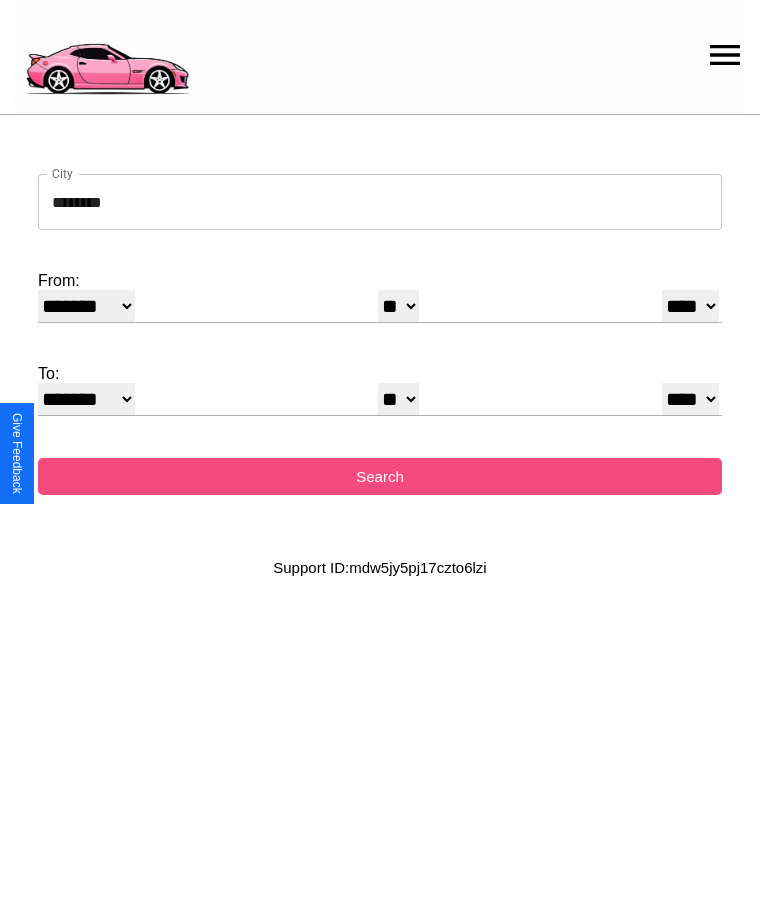 click on "Search" at bounding box center (380, 476) 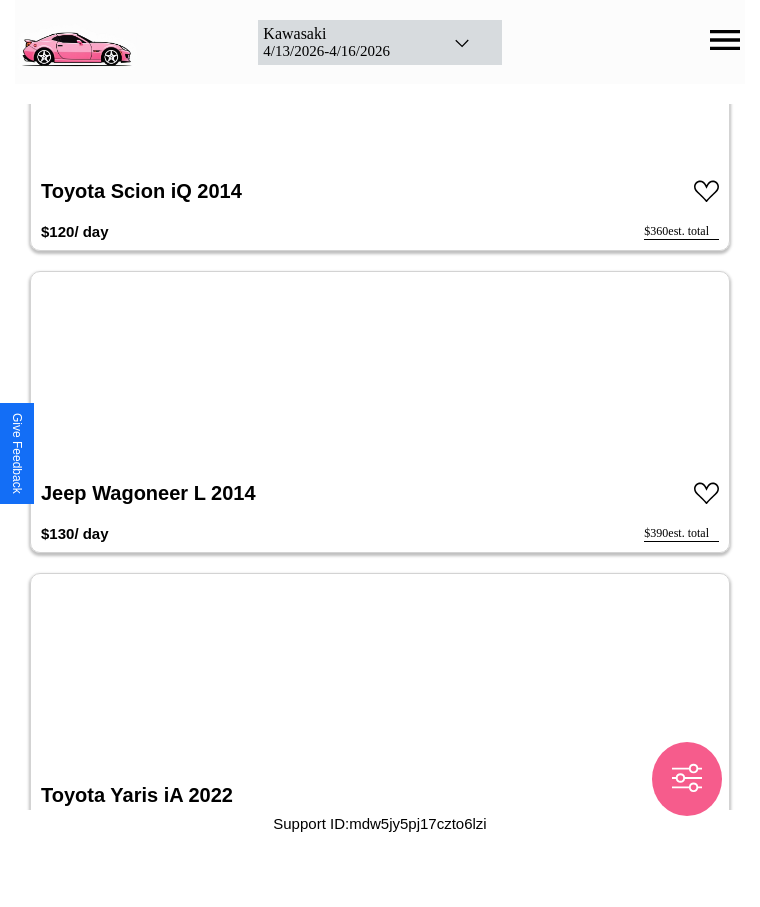 scroll, scrollTop: 2536, scrollLeft: 0, axis: vertical 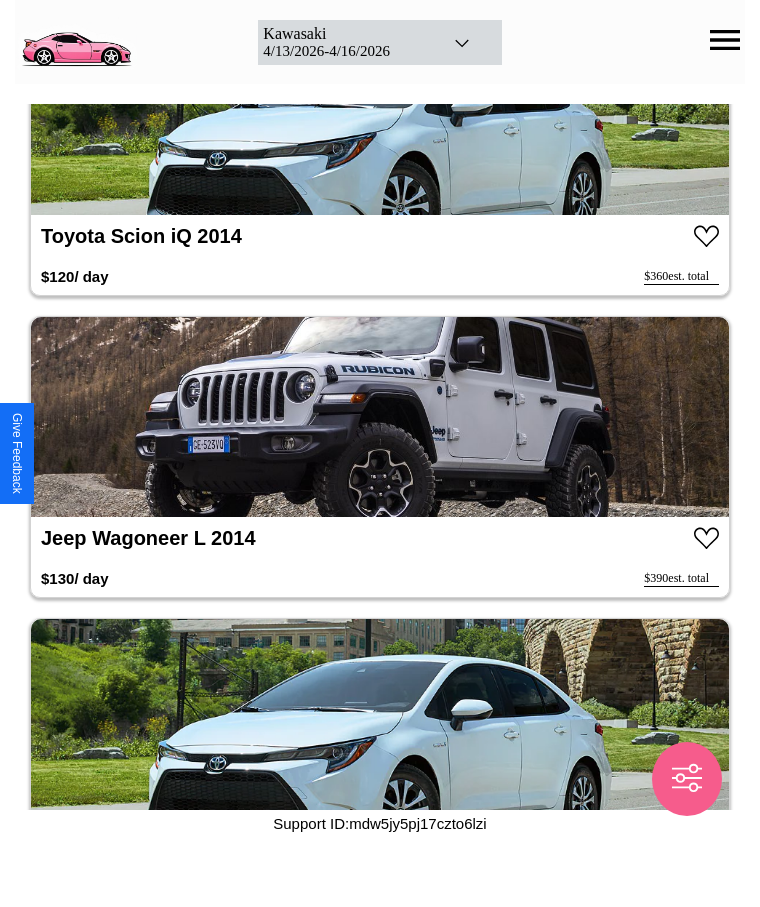click at bounding box center (380, 417) 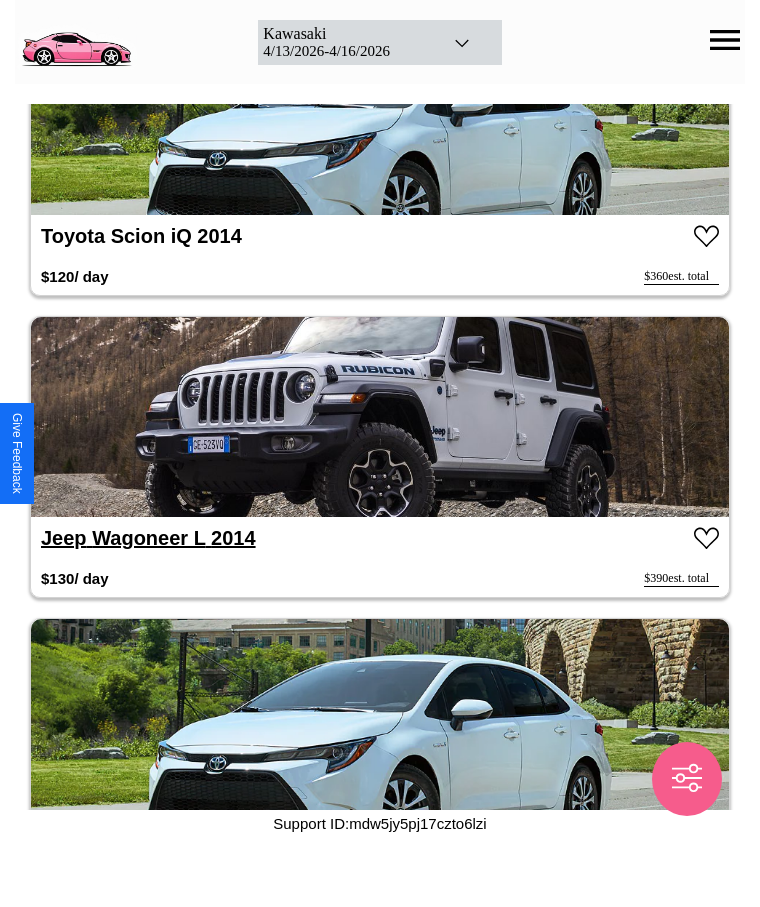 click on "Jeep   Wagoneer L   2014" at bounding box center [148, 538] 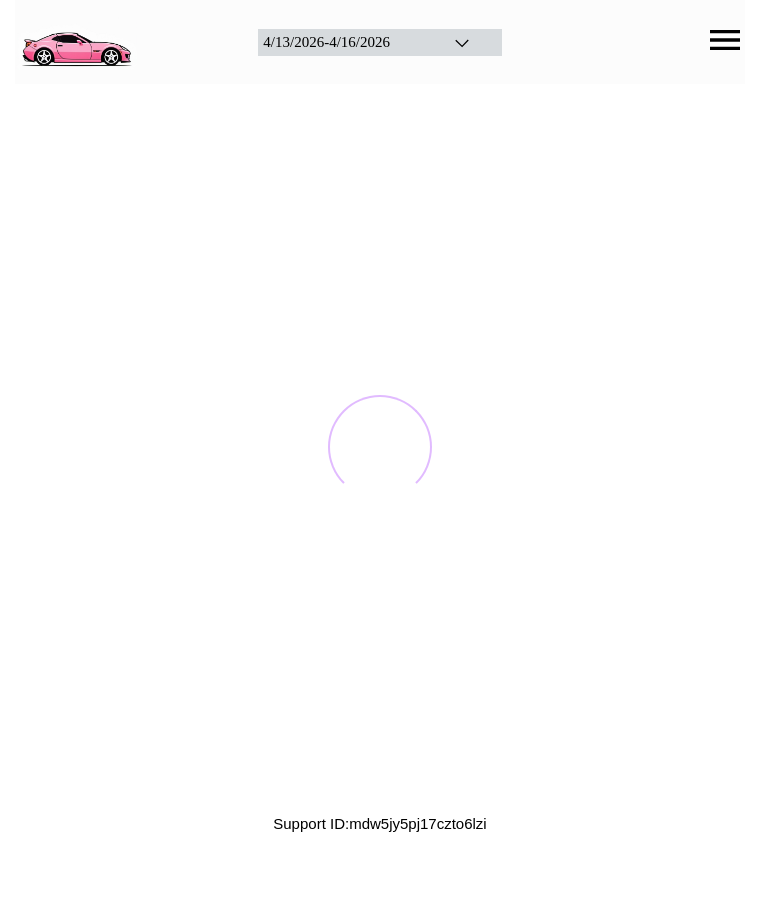scroll, scrollTop: 0, scrollLeft: 0, axis: both 